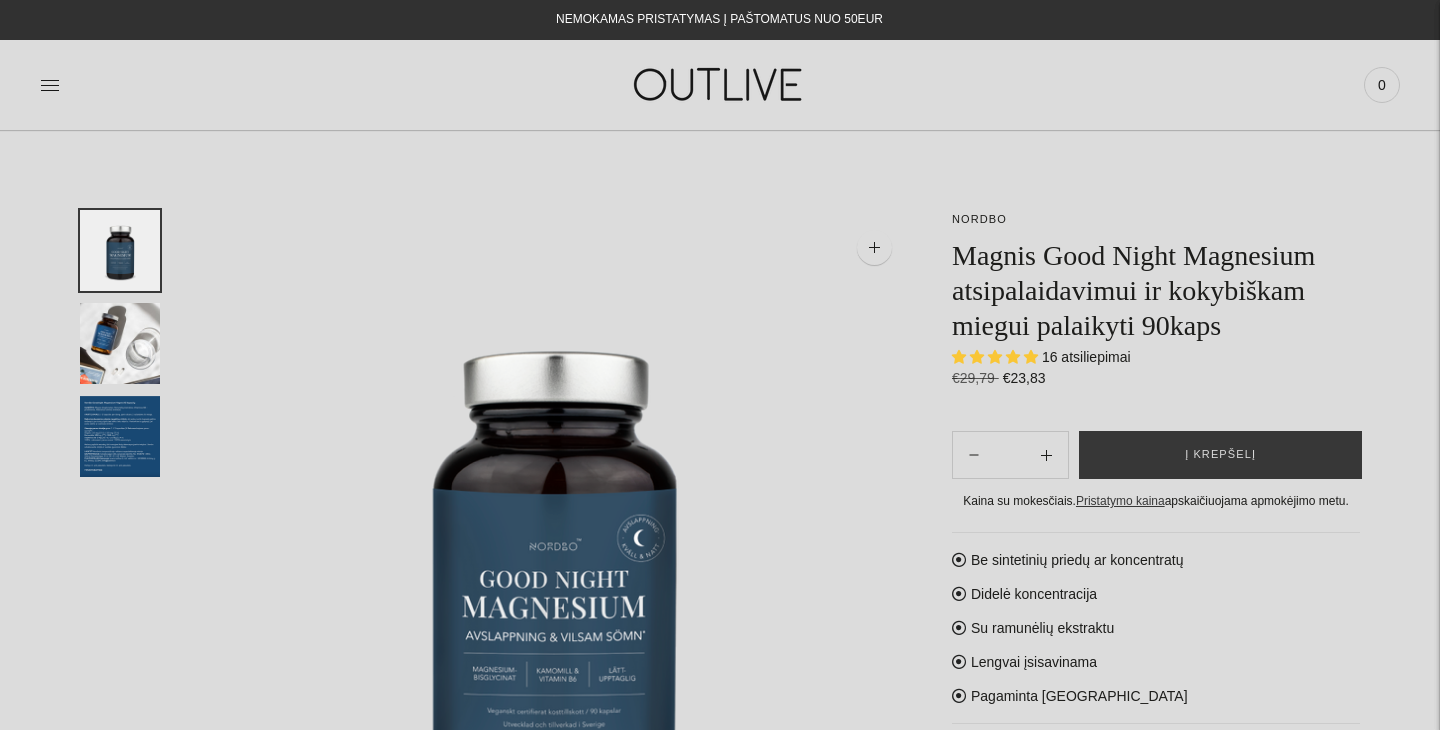 scroll, scrollTop: 579, scrollLeft: 0, axis: vertical 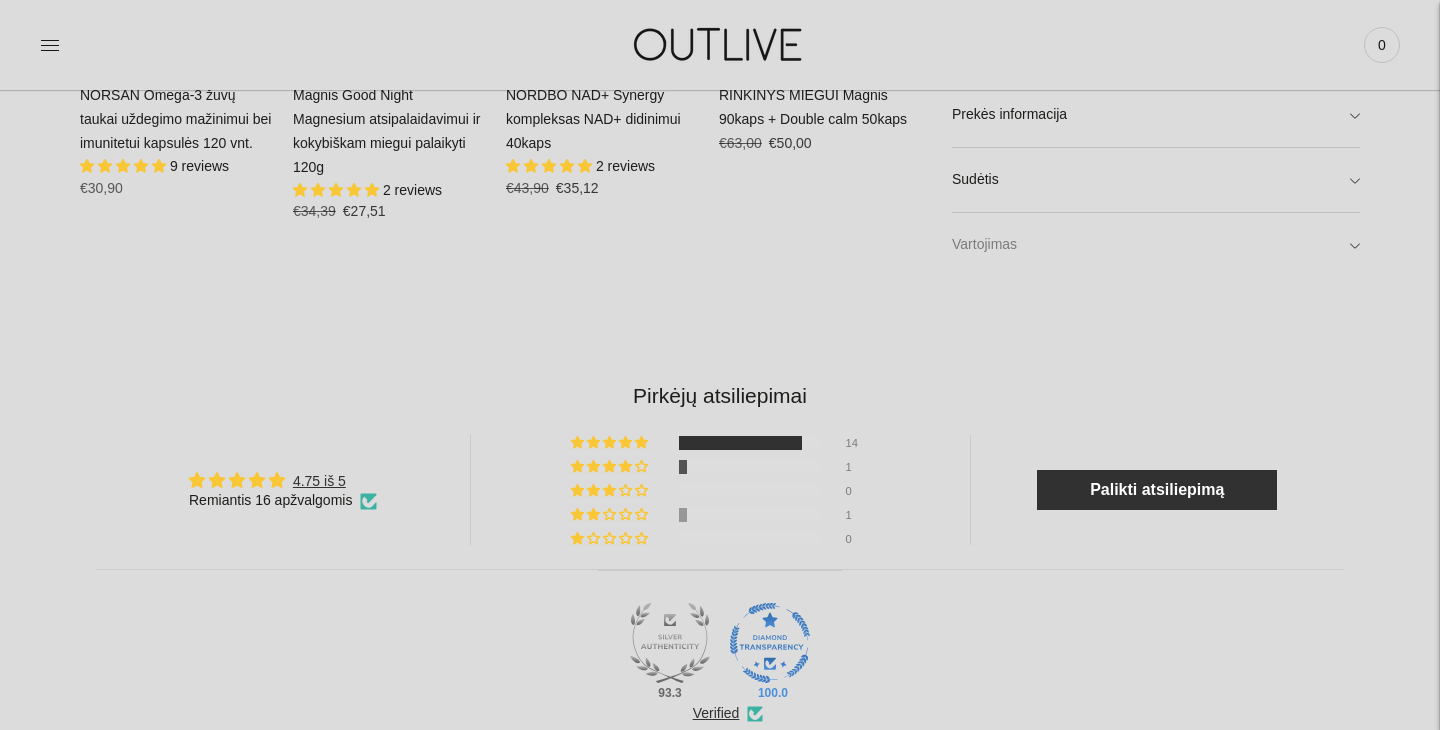 click on "Vartojimas" at bounding box center [1156, 245] 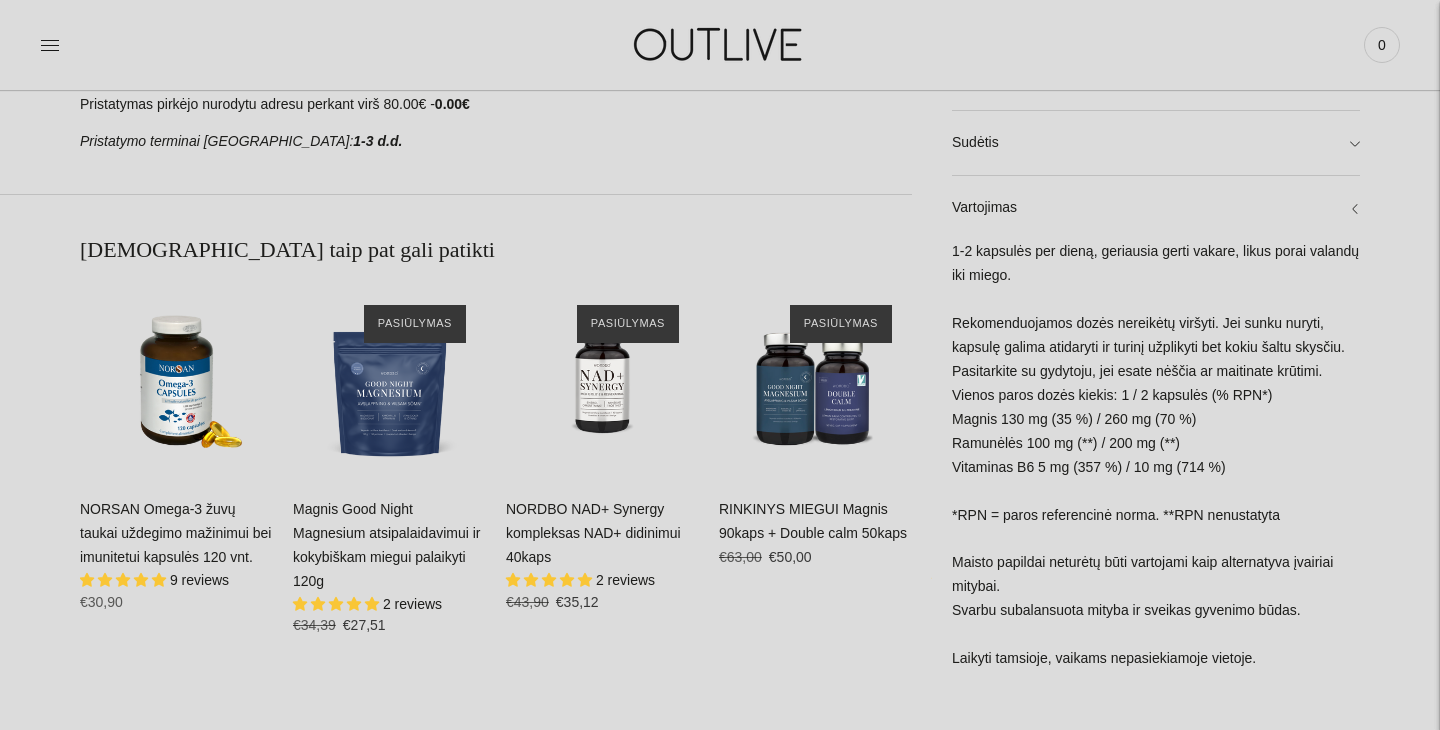 scroll, scrollTop: 1070, scrollLeft: 0, axis: vertical 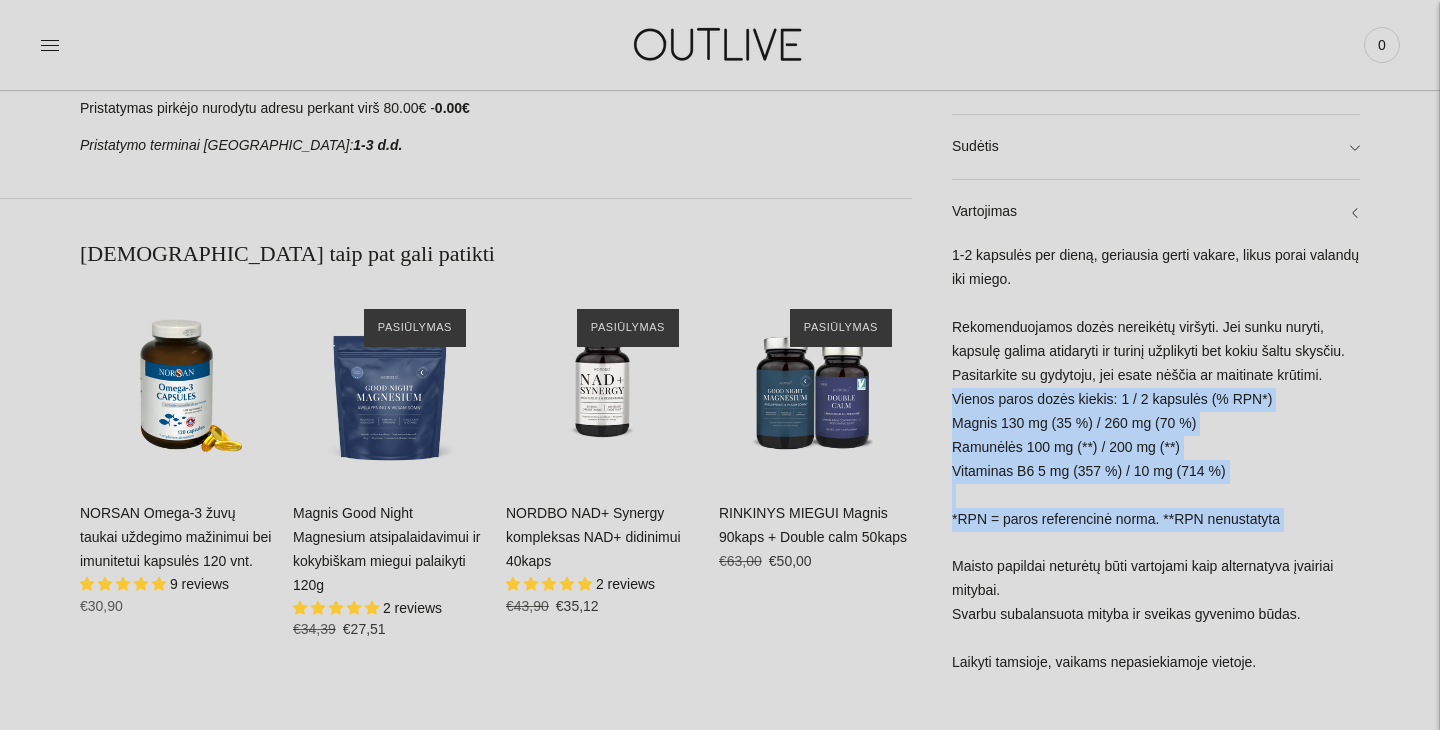 drag, startPoint x: 951, startPoint y: 395, endPoint x: 1288, endPoint y: 391, distance: 337.02374 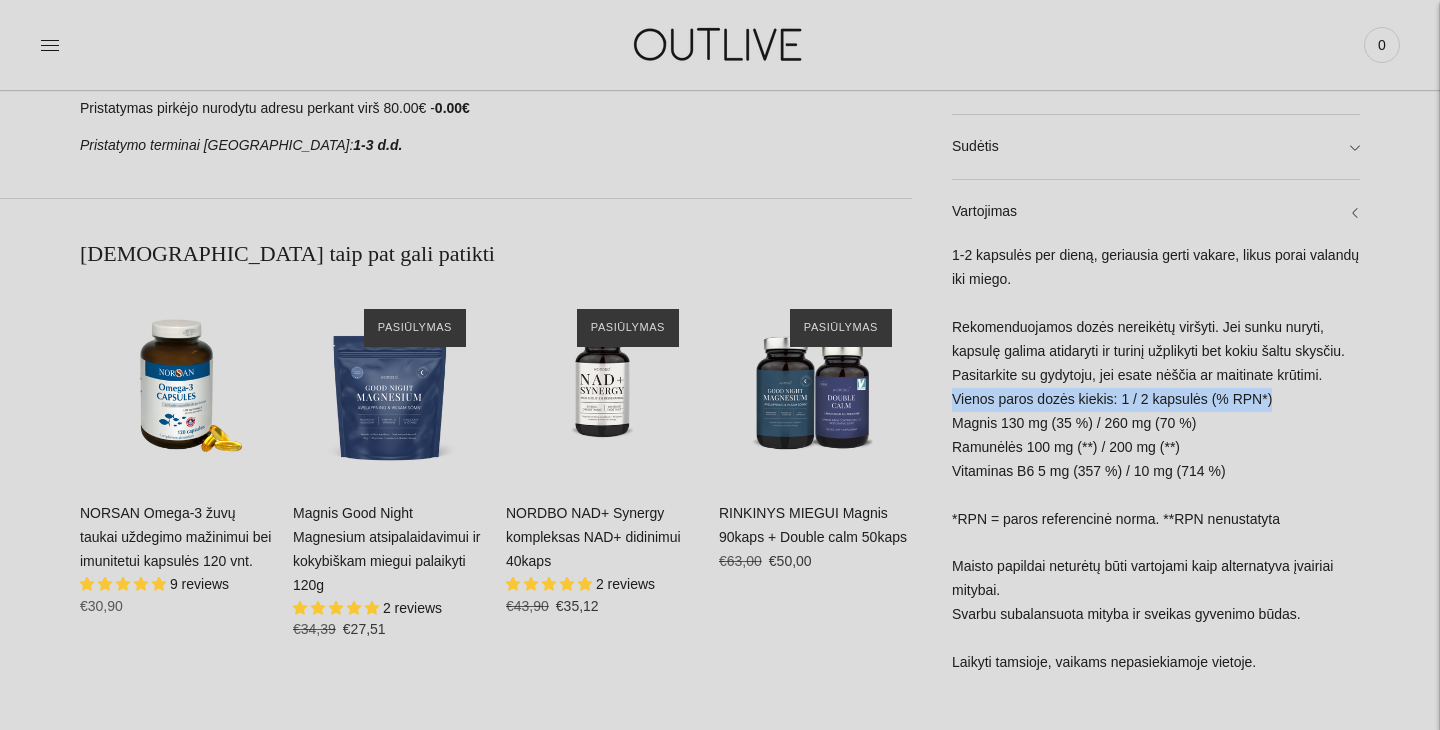drag, startPoint x: 1278, startPoint y: 395, endPoint x: 955, endPoint y: 398, distance: 323.01395 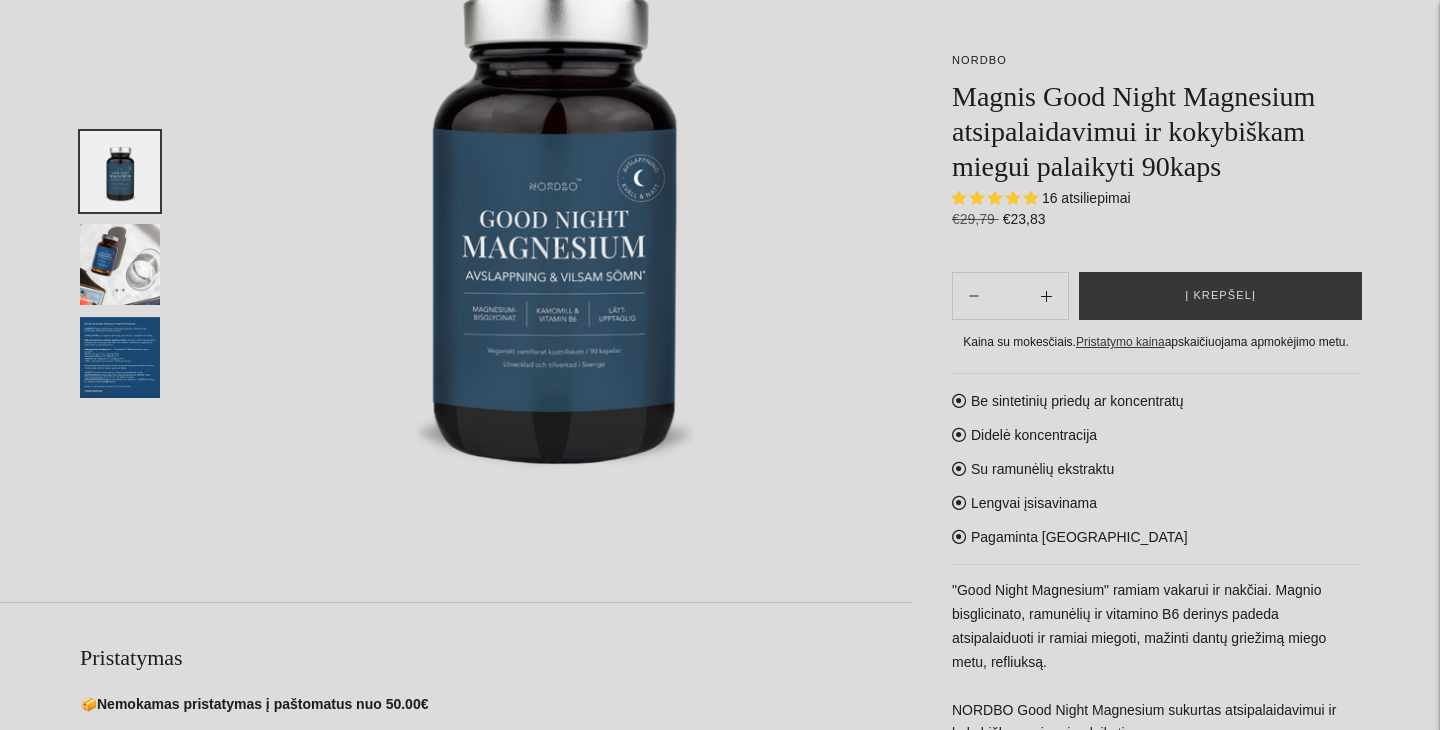 scroll, scrollTop: 0, scrollLeft: 0, axis: both 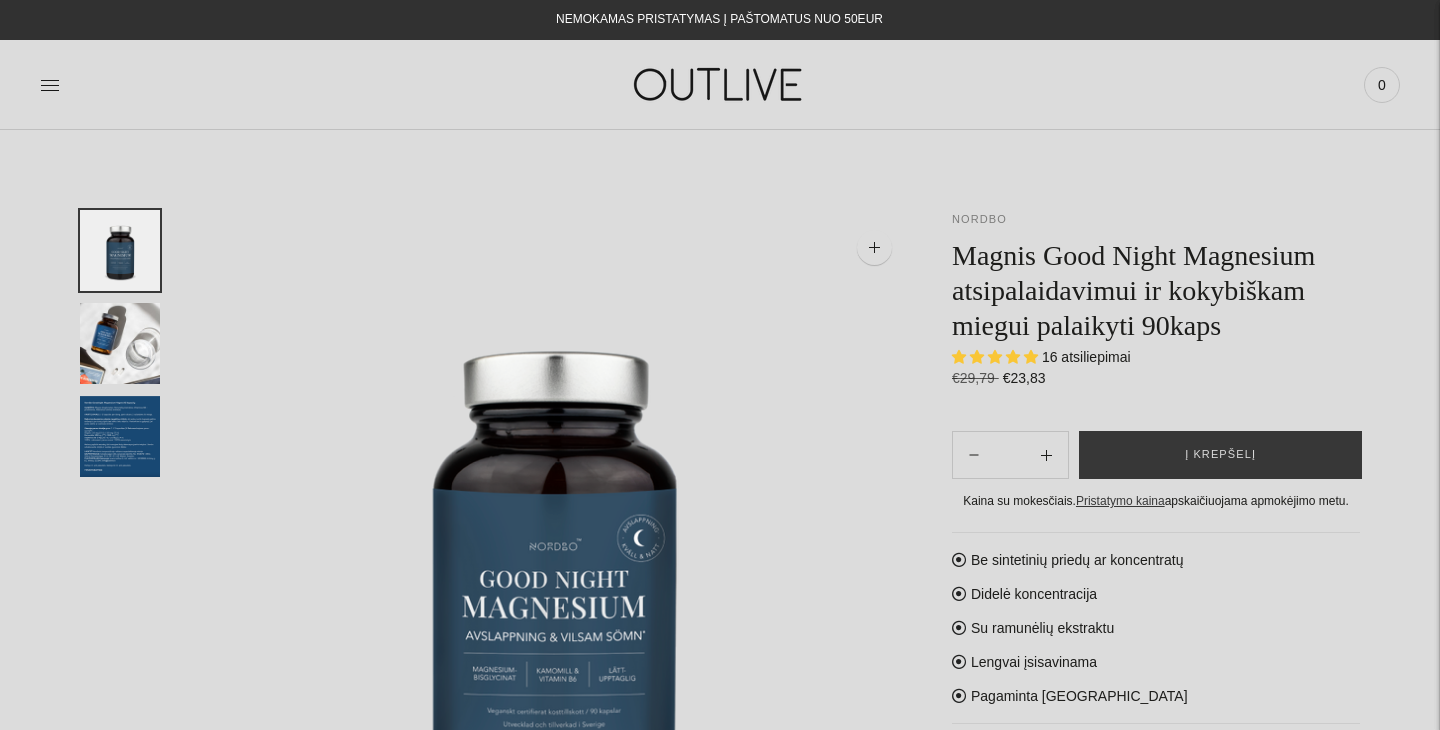 click on "NORDBO" at bounding box center [979, 219] 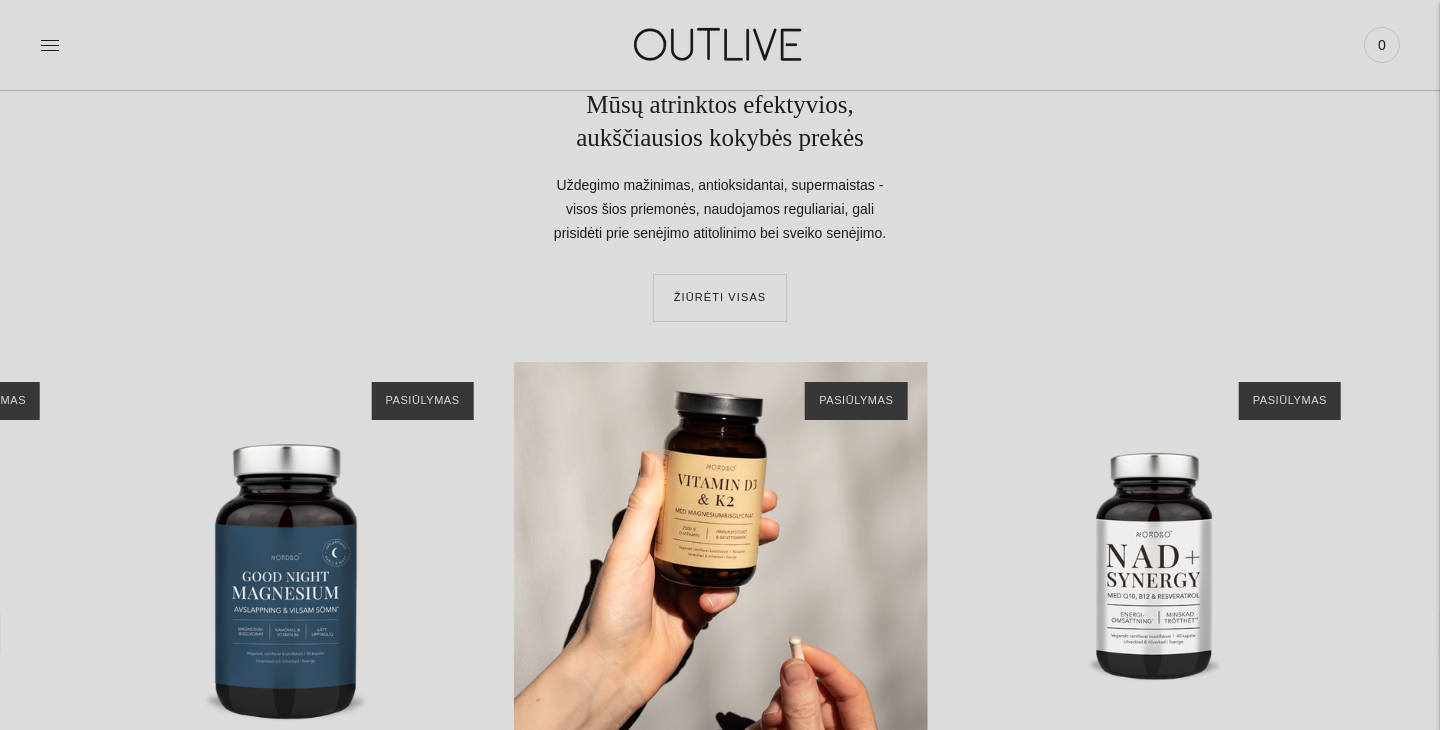 scroll, scrollTop: 0, scrollLeft: 0, axis: both 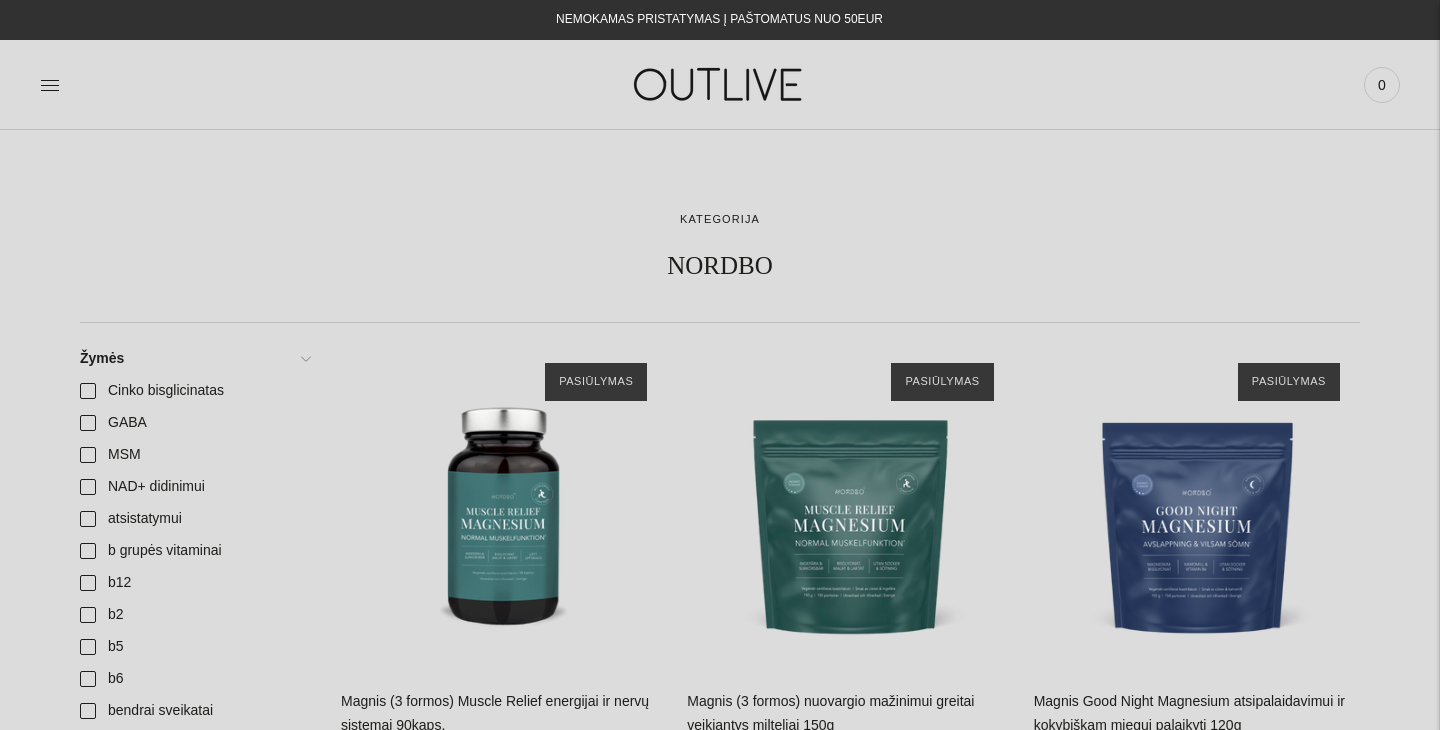 click at bounding box center [720, 84] 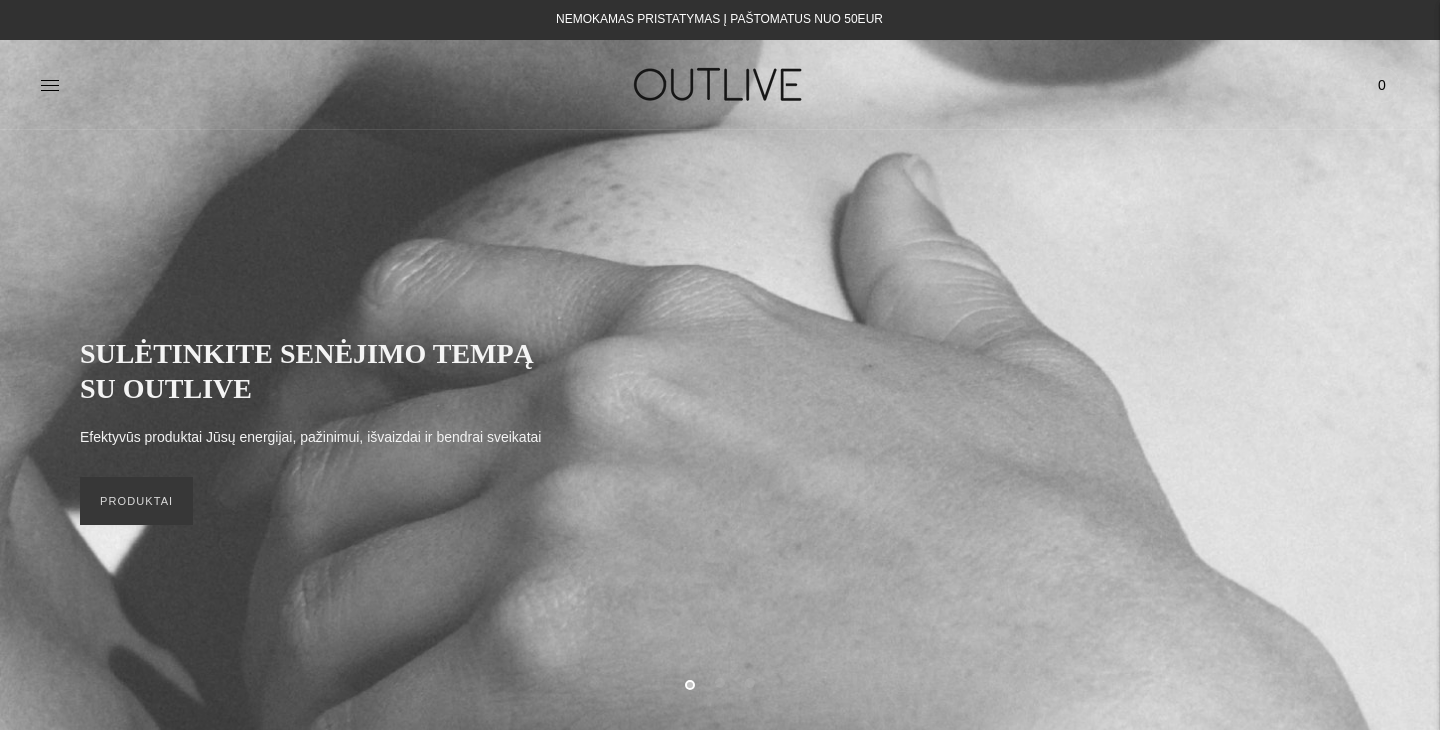 scroll, scrollTop: 0, scrollLeft: 0, axis: both 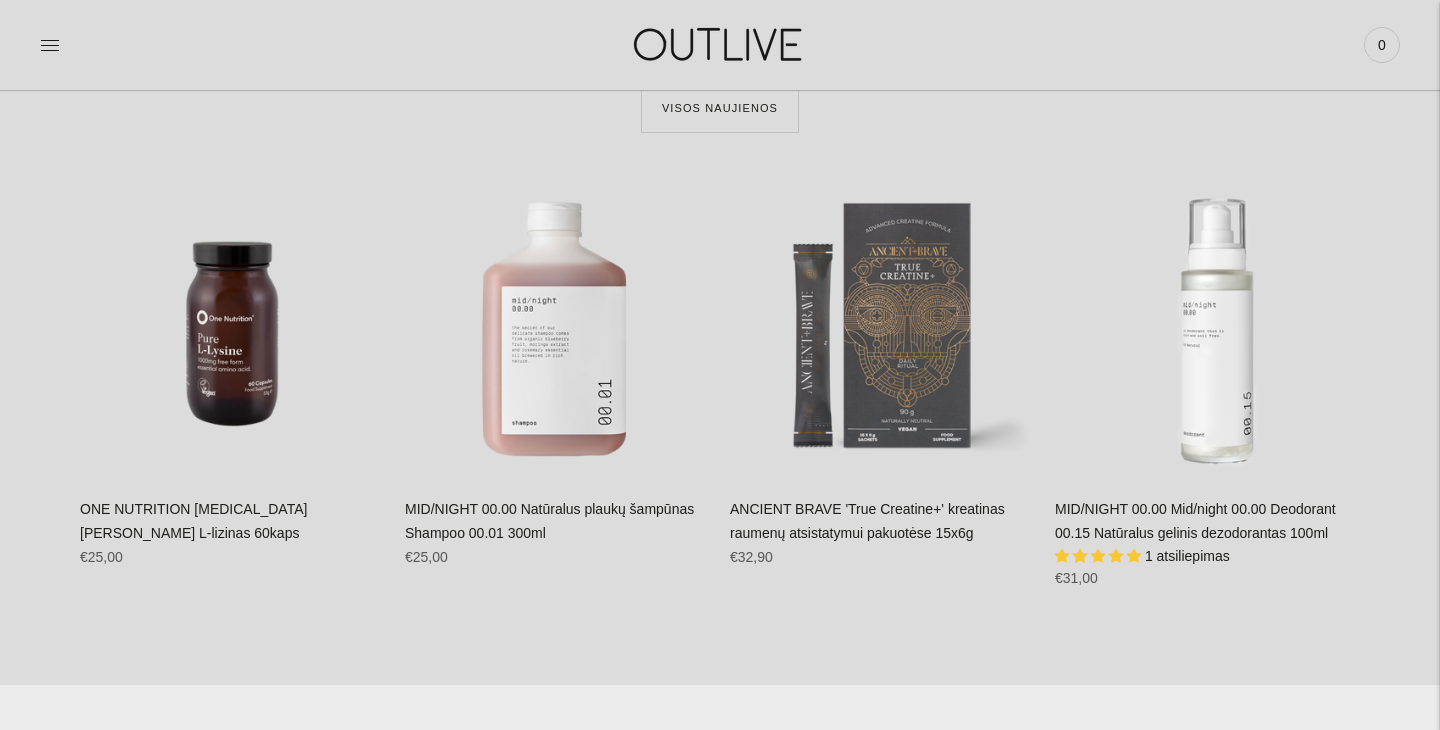 click 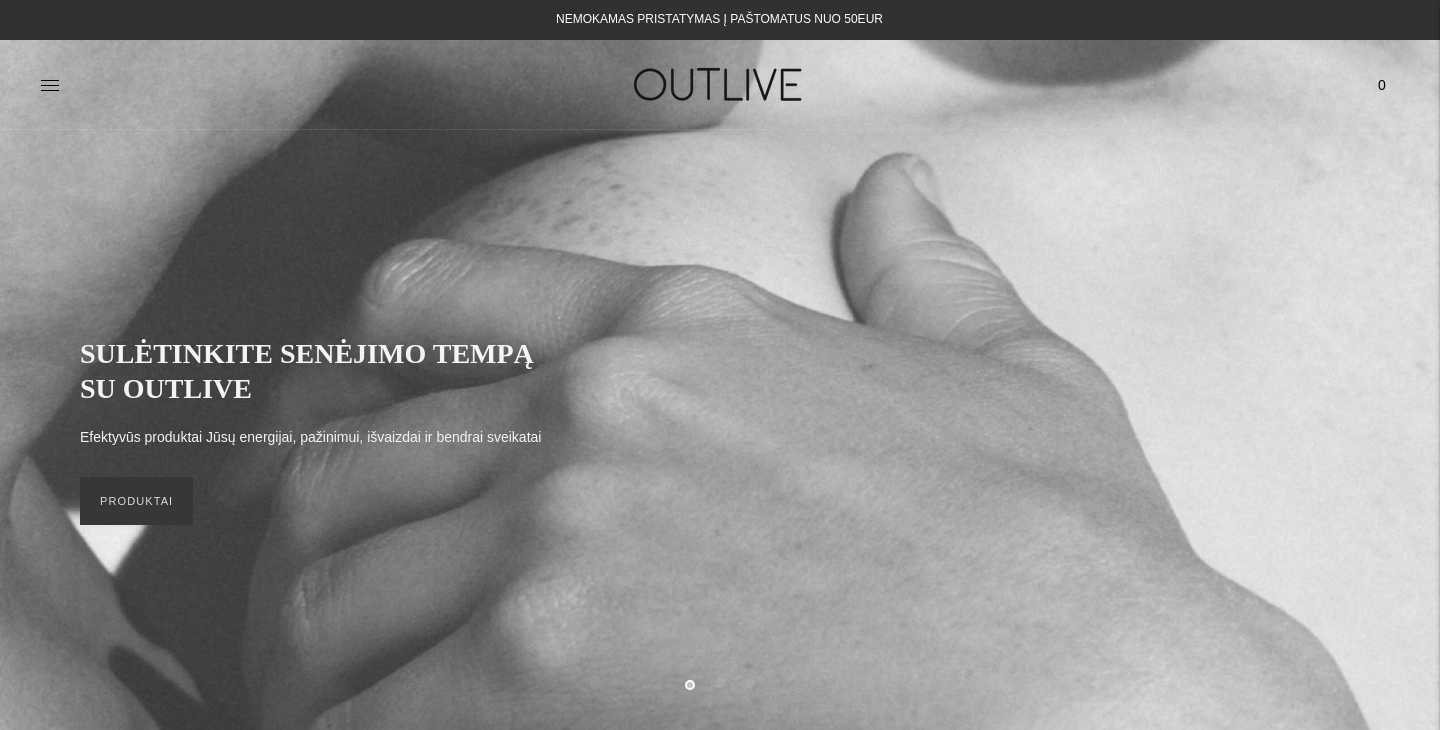 scroll, scrollTop: 0, scrollLeft: 0, axis: both 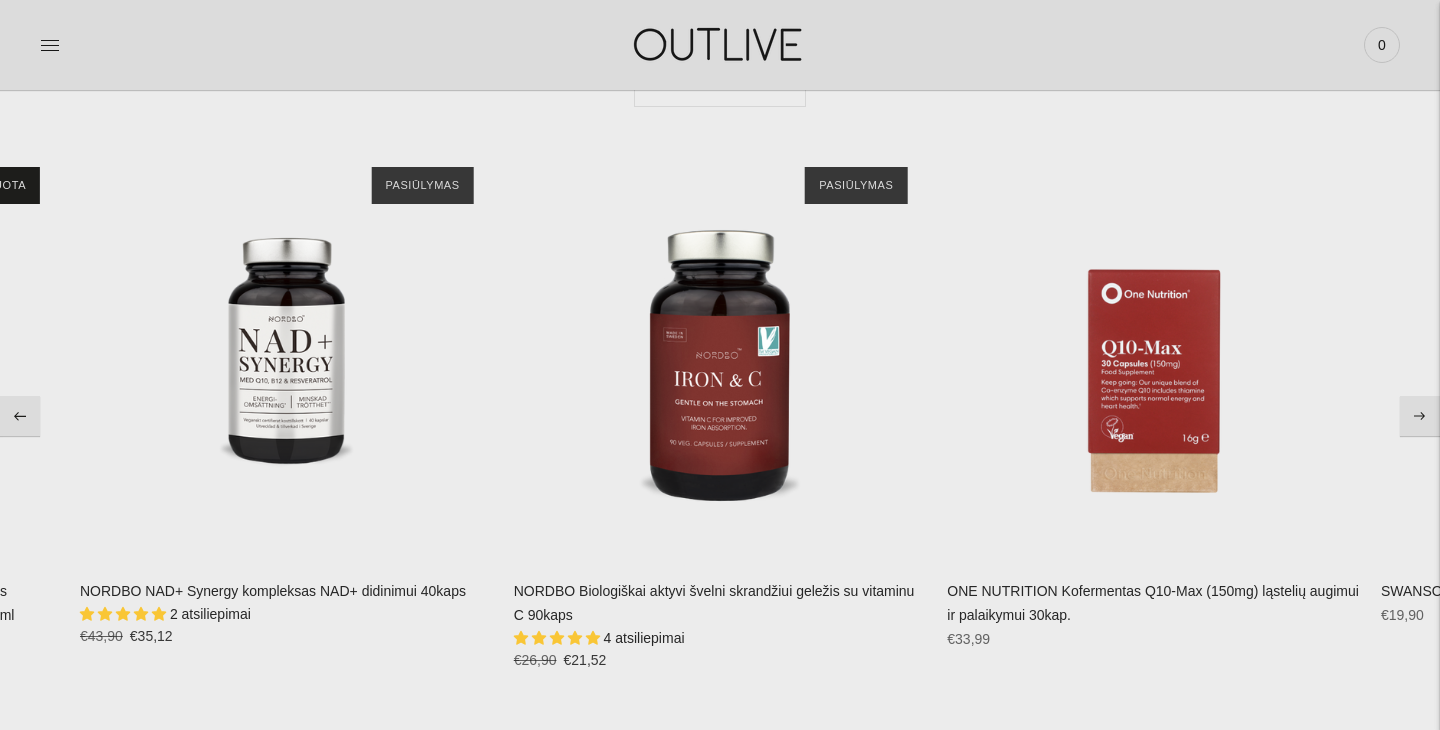 click at bounding box center [20, 416] 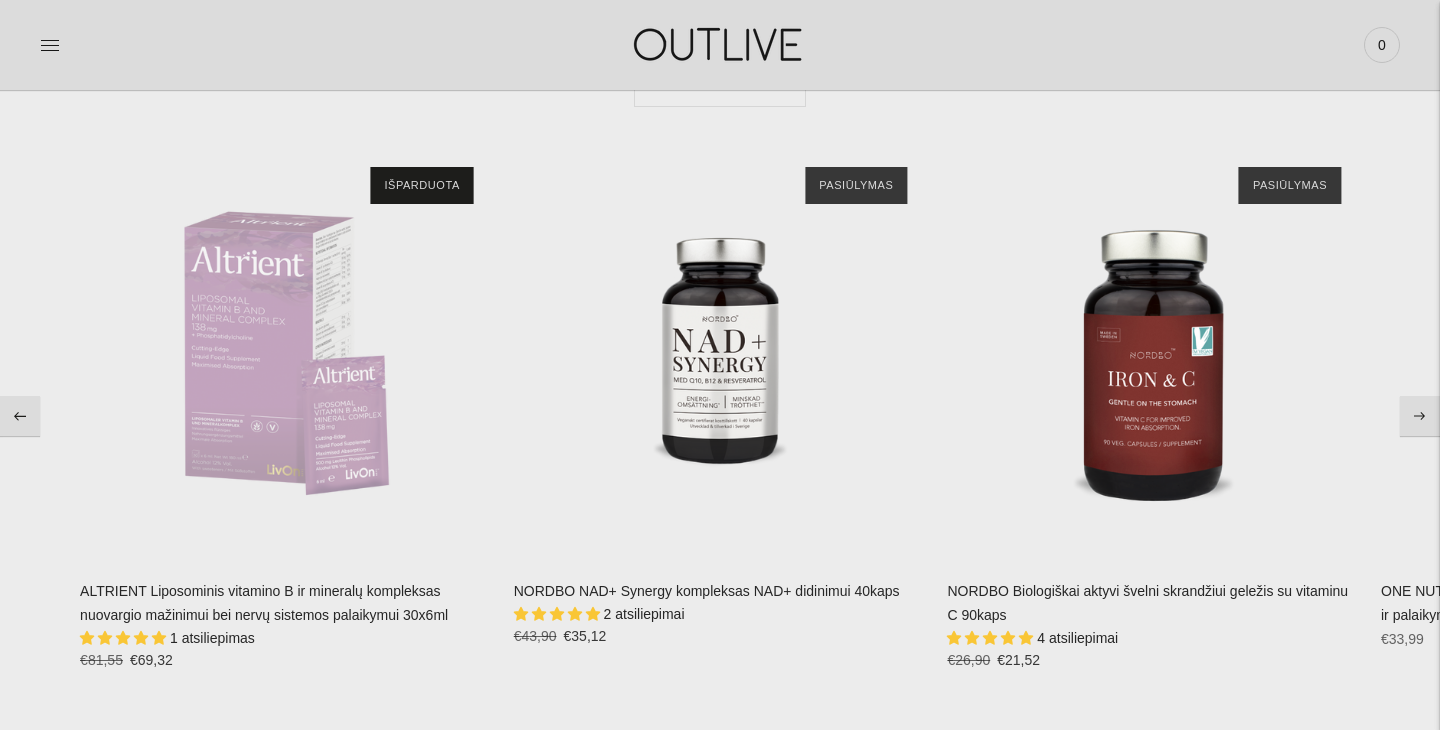 click at bounding box center [20, 416] 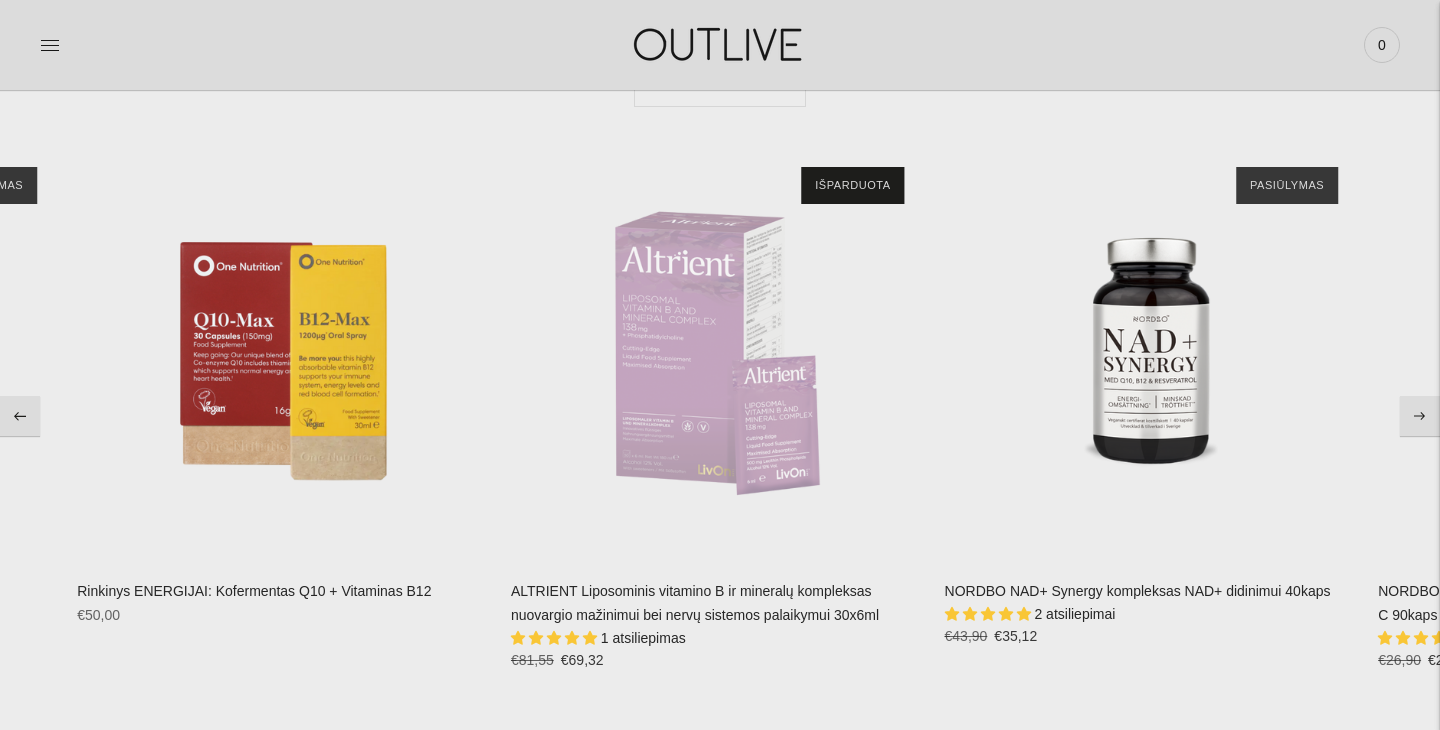 click at bounding box center (20, 416) 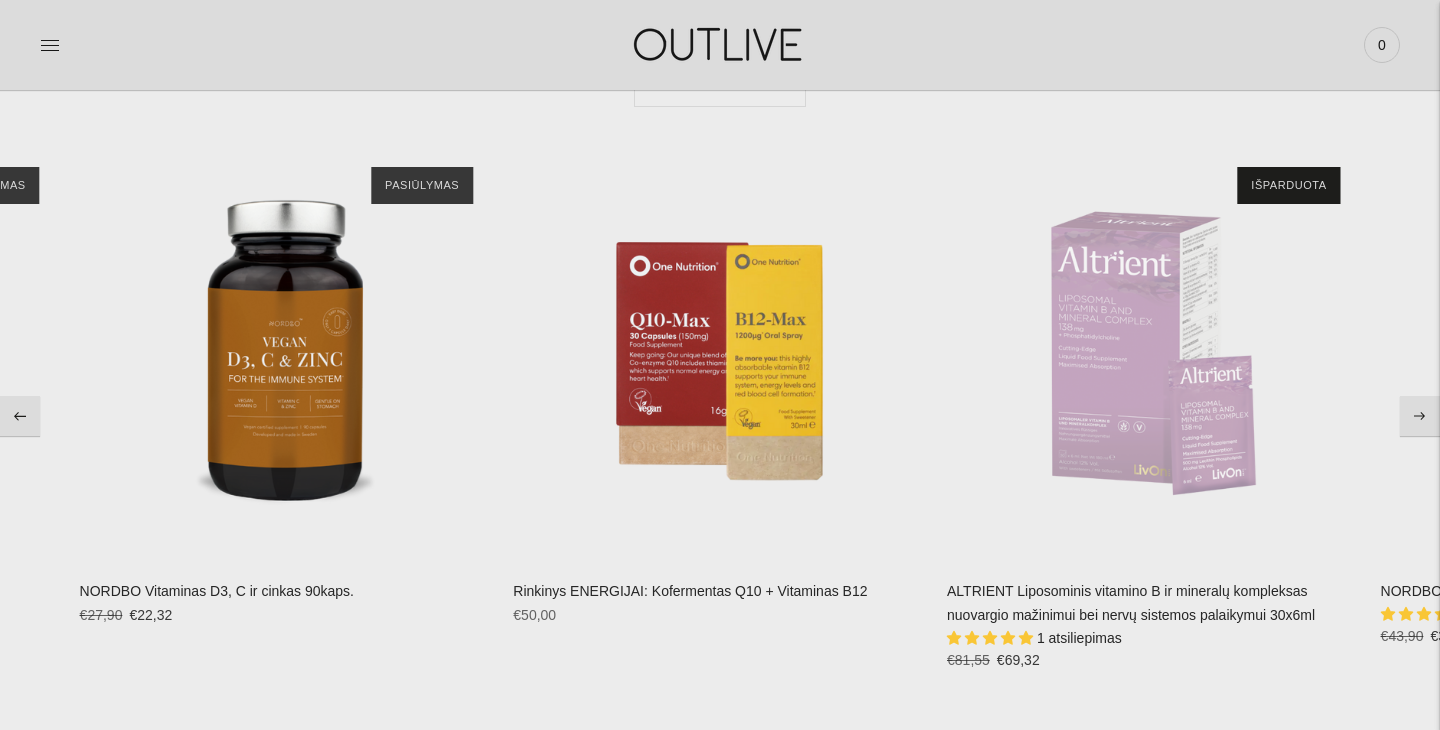 click at bounding box center [20, 416] 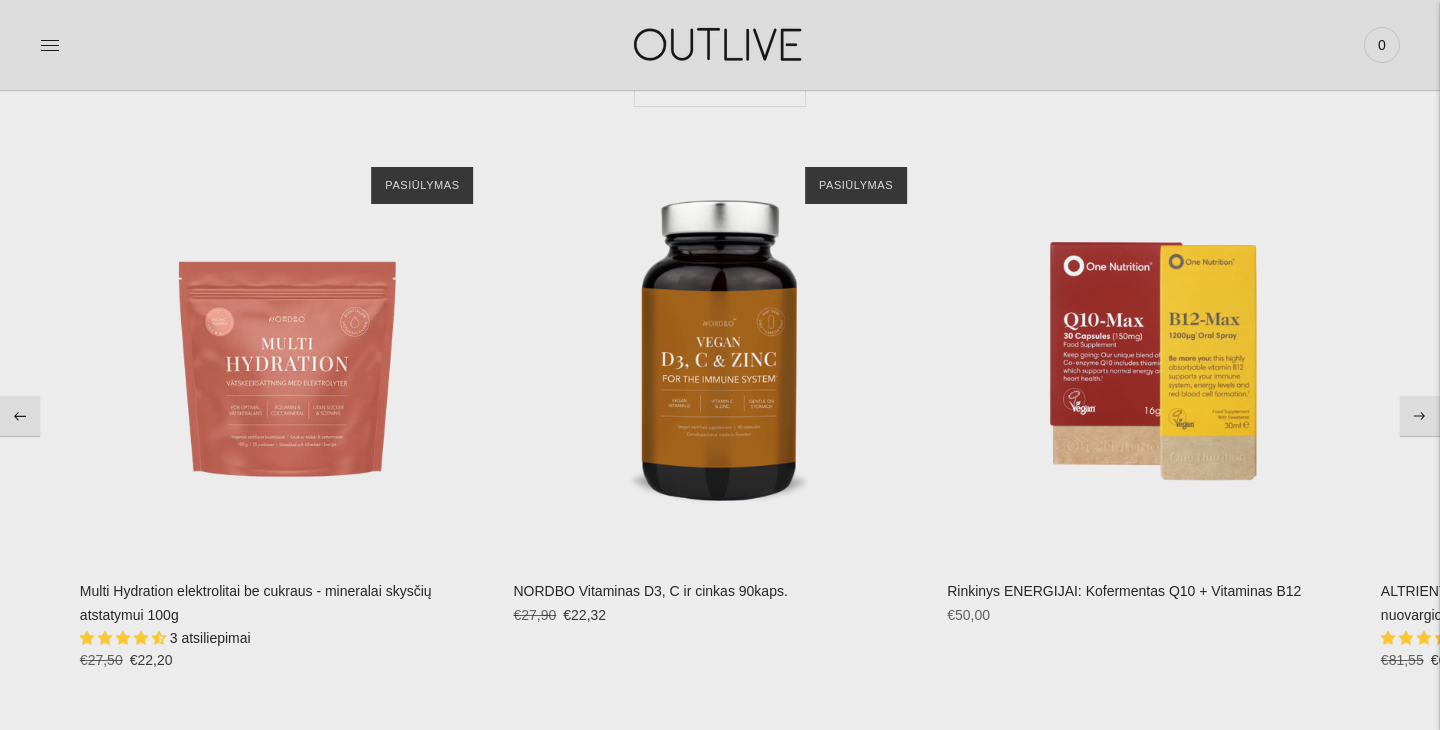 click at bounding box center [20, 416] 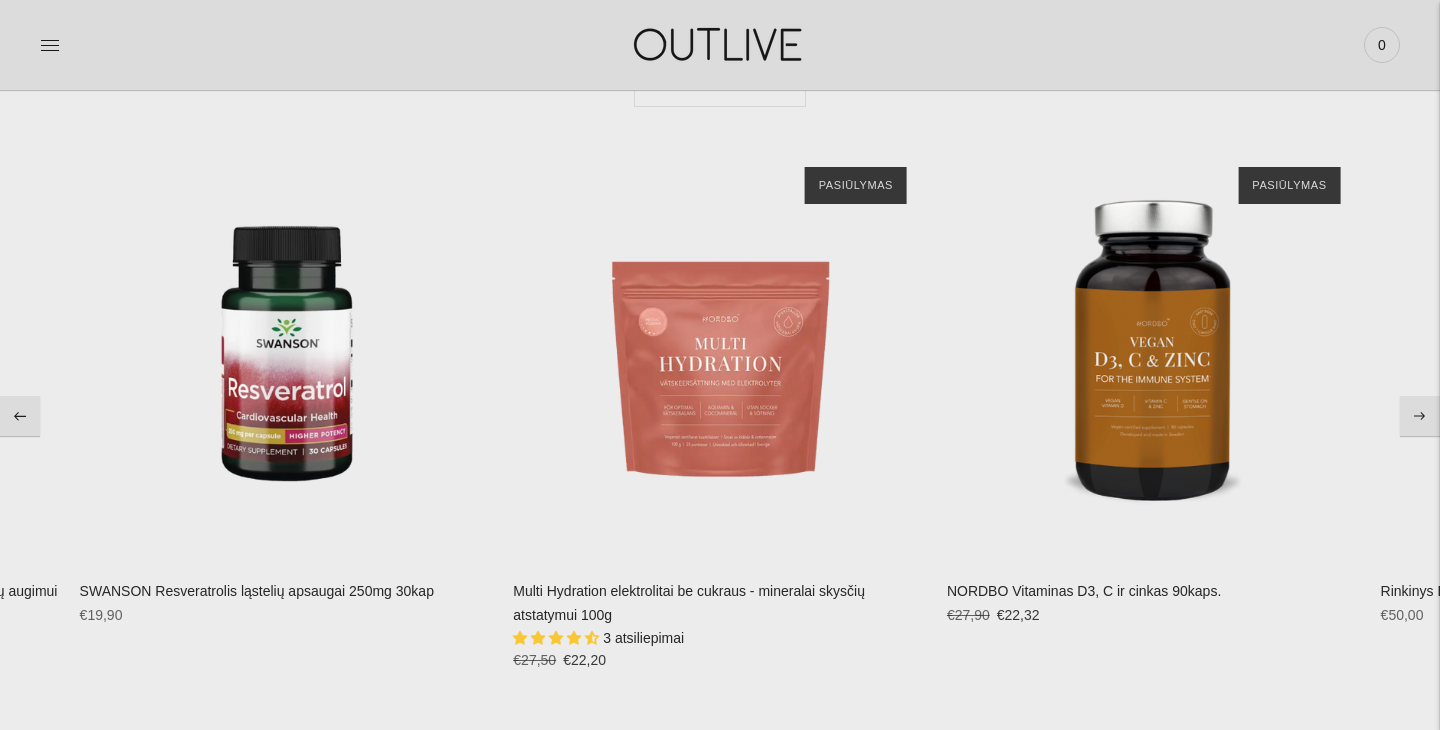 click at bounding box center [20, 416] 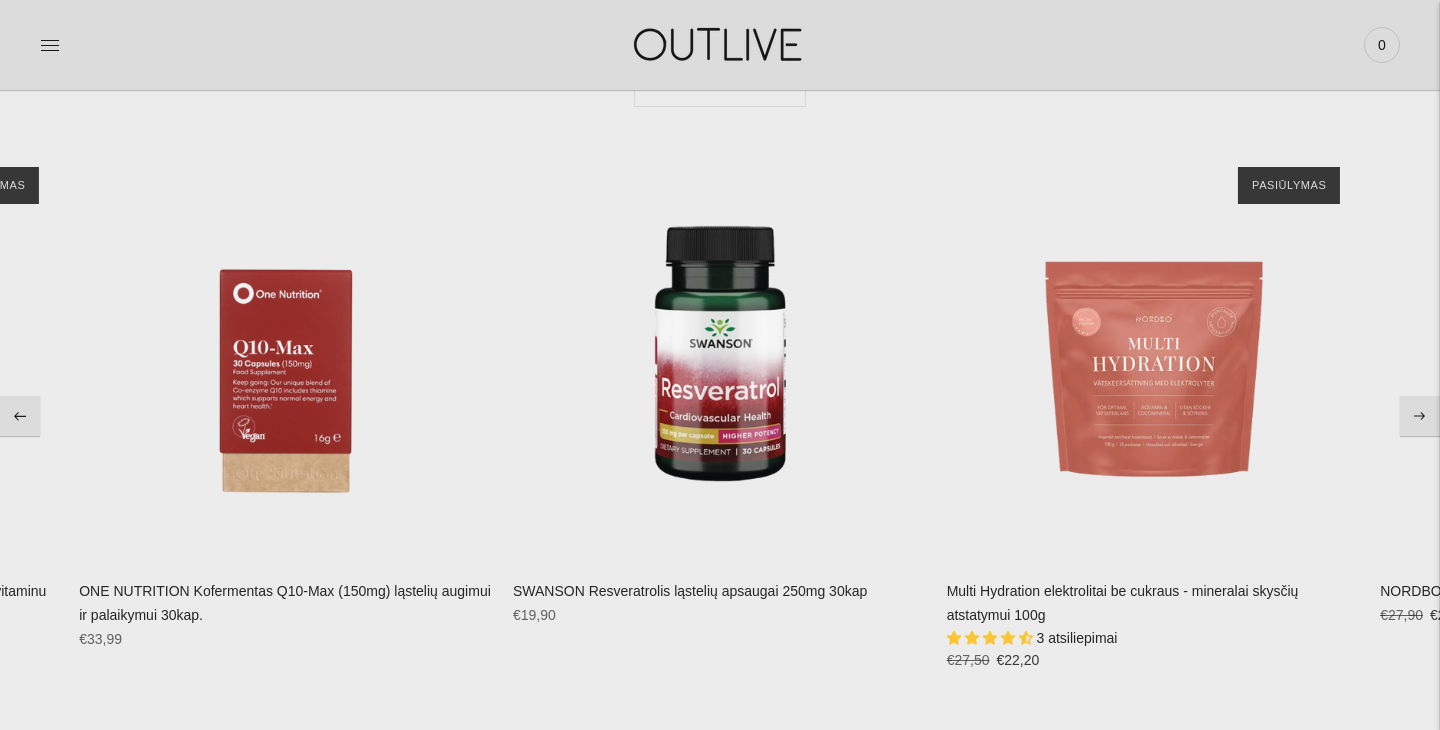 click at bounding box center (20, 416) 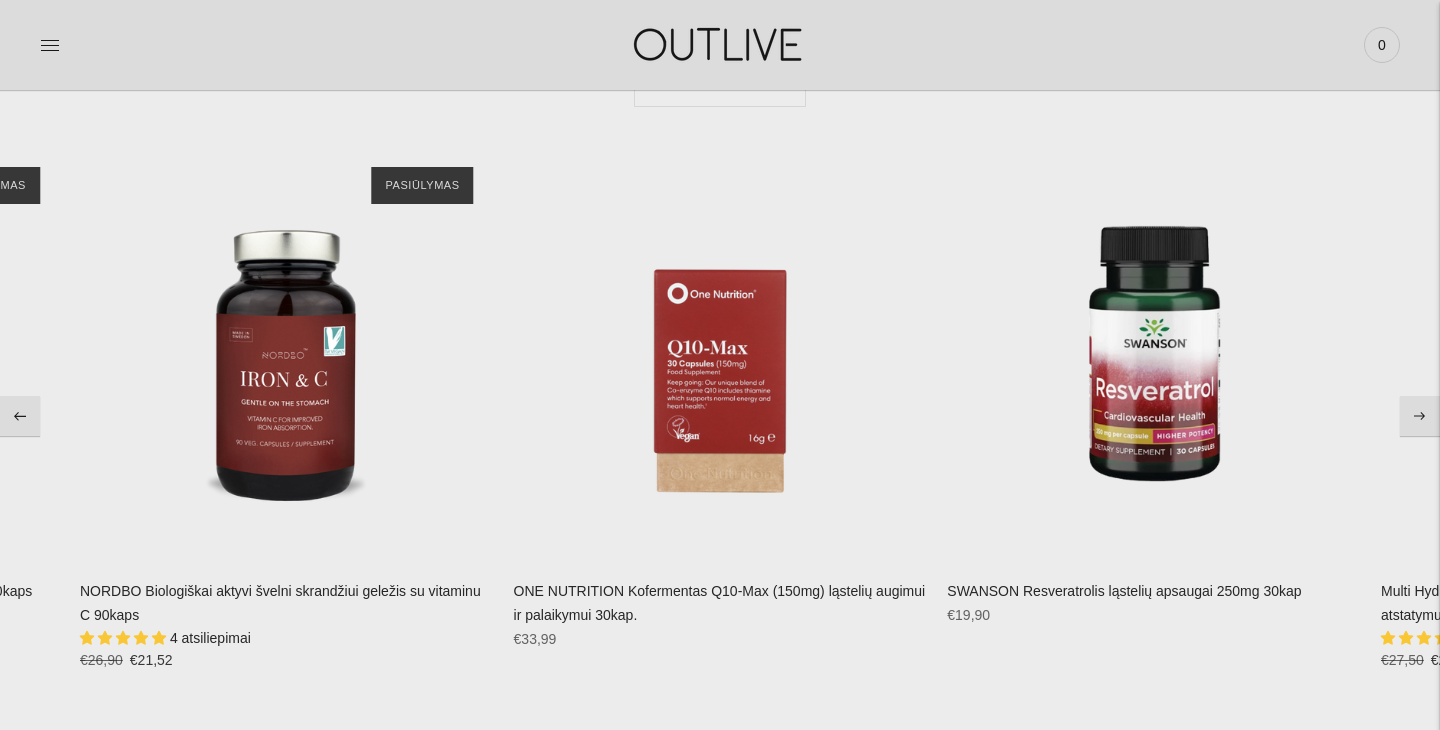 click at bounding box center [20, 416] 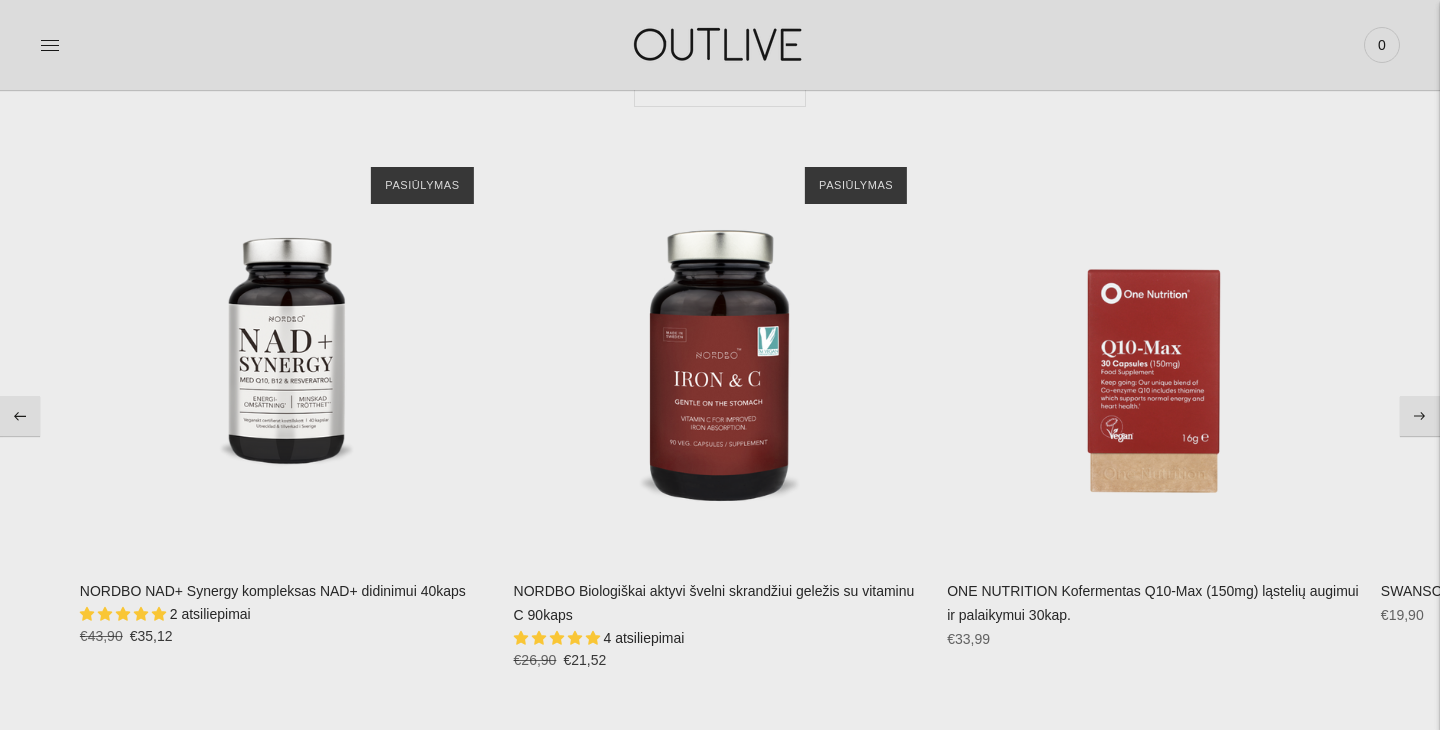 click at bounding box center [20, 416] 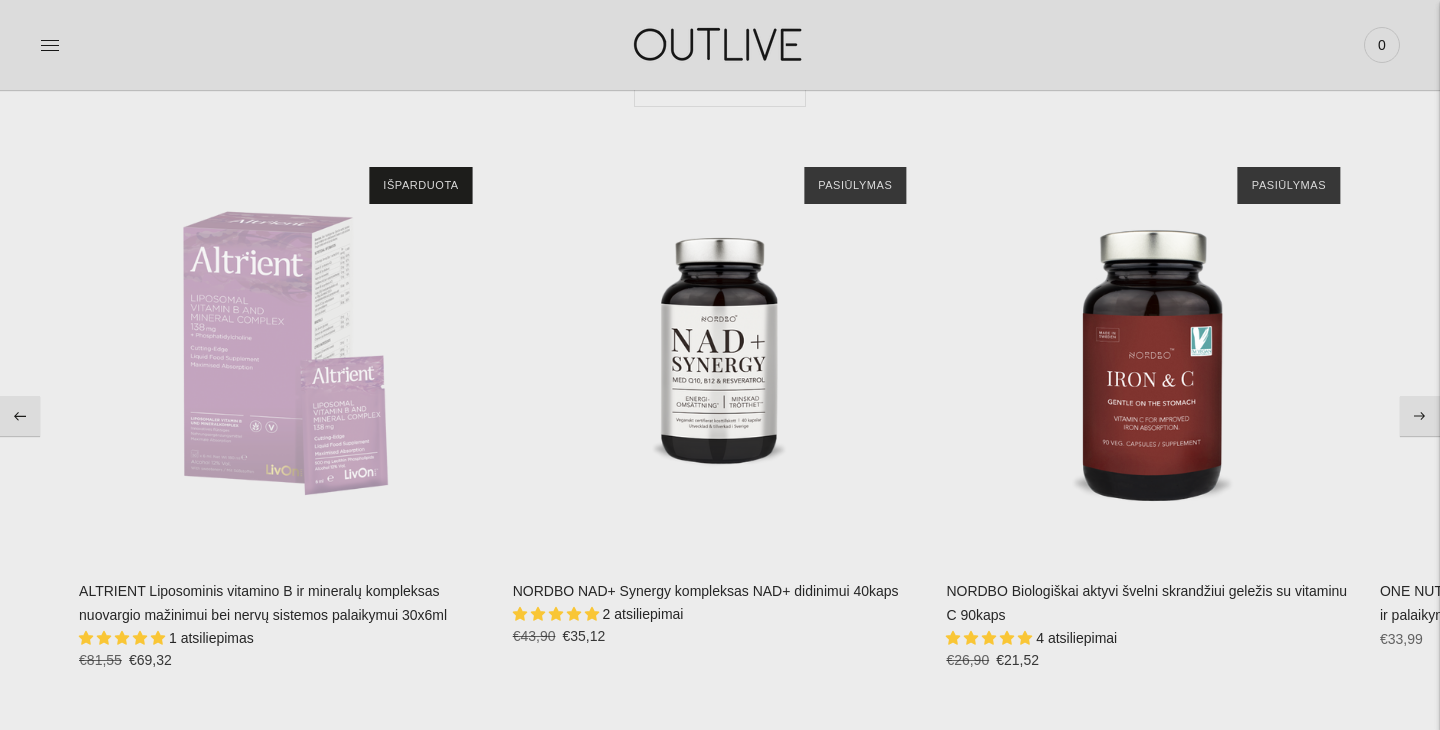 click at bounding box center [20, 416] 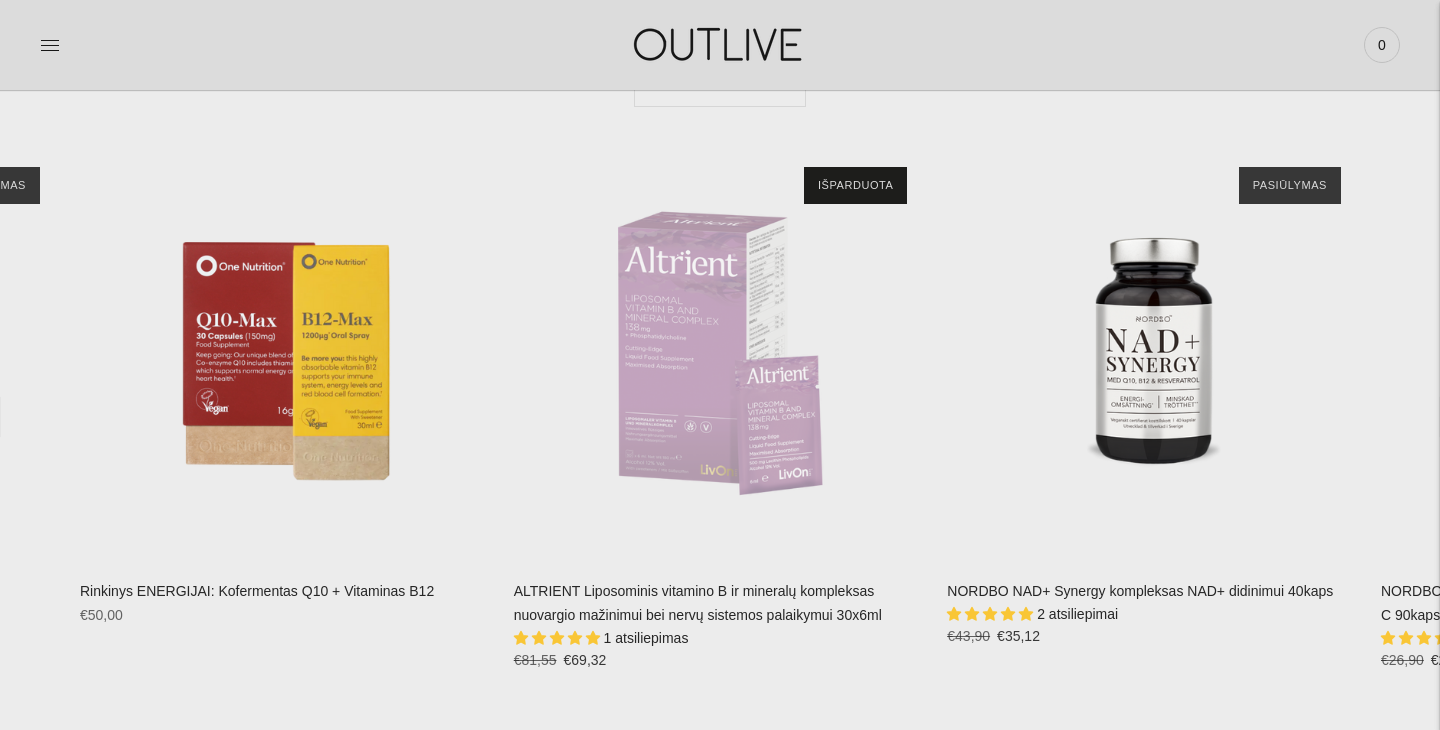 click 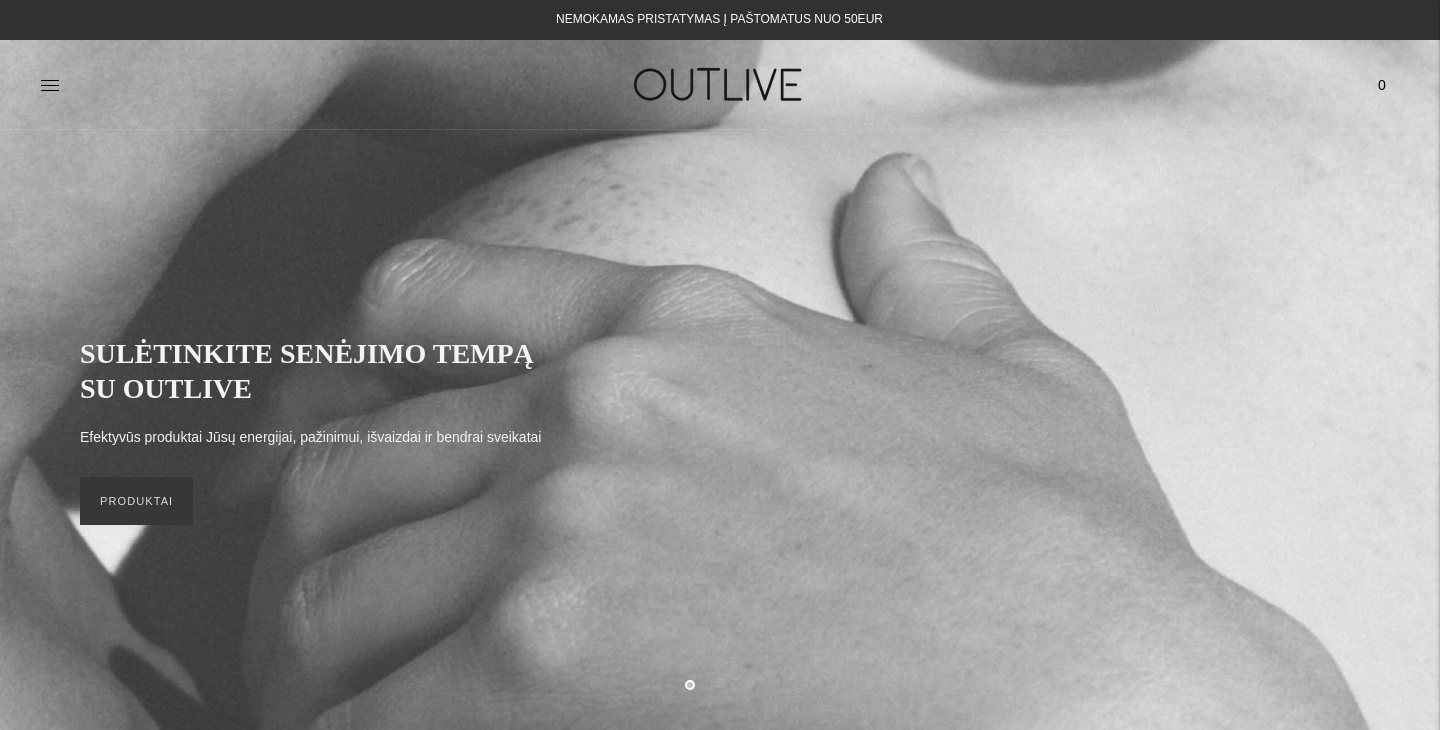 scroll, scrollTop: 0, scrollLeft: 0, axis: both 